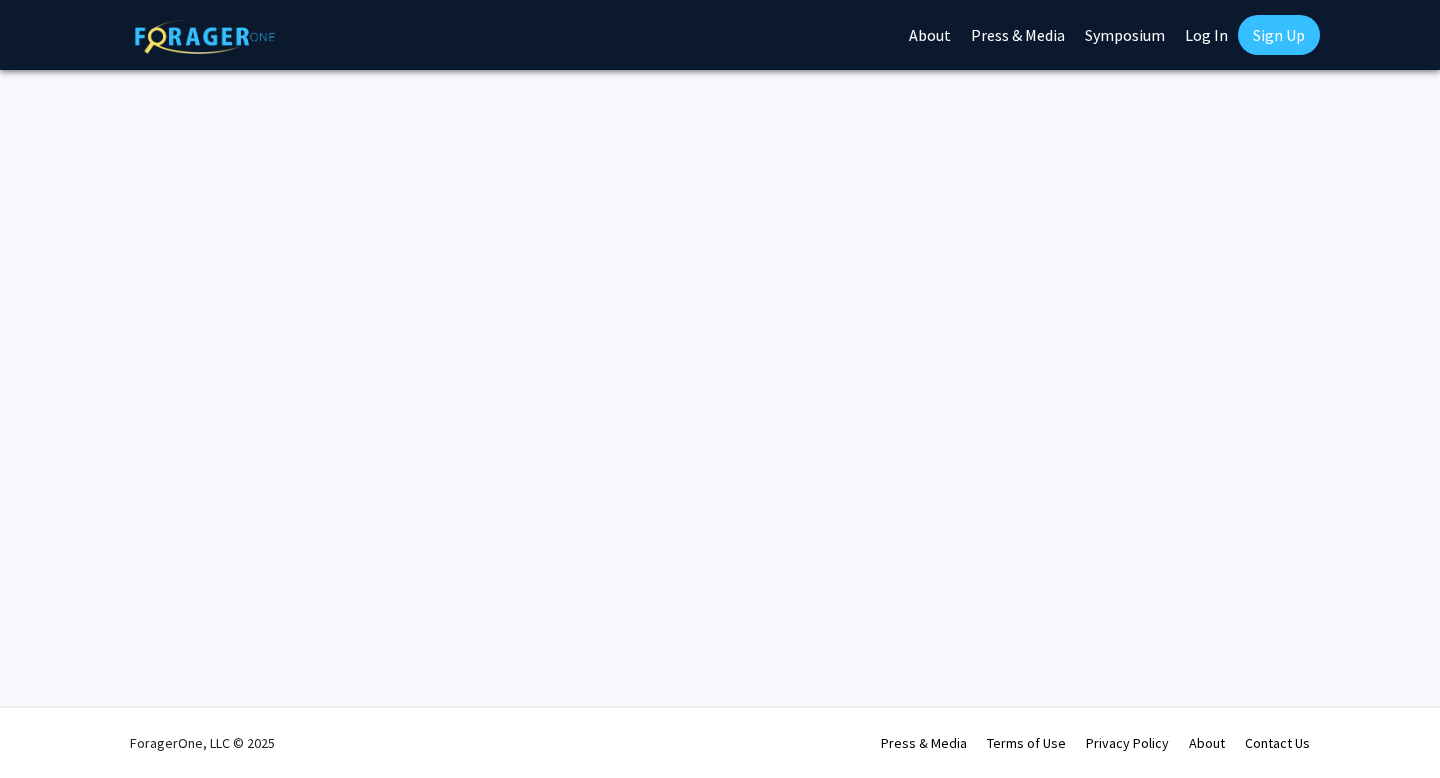 scroll, scrollTop: 0, scrollLeft: 0, axis: both 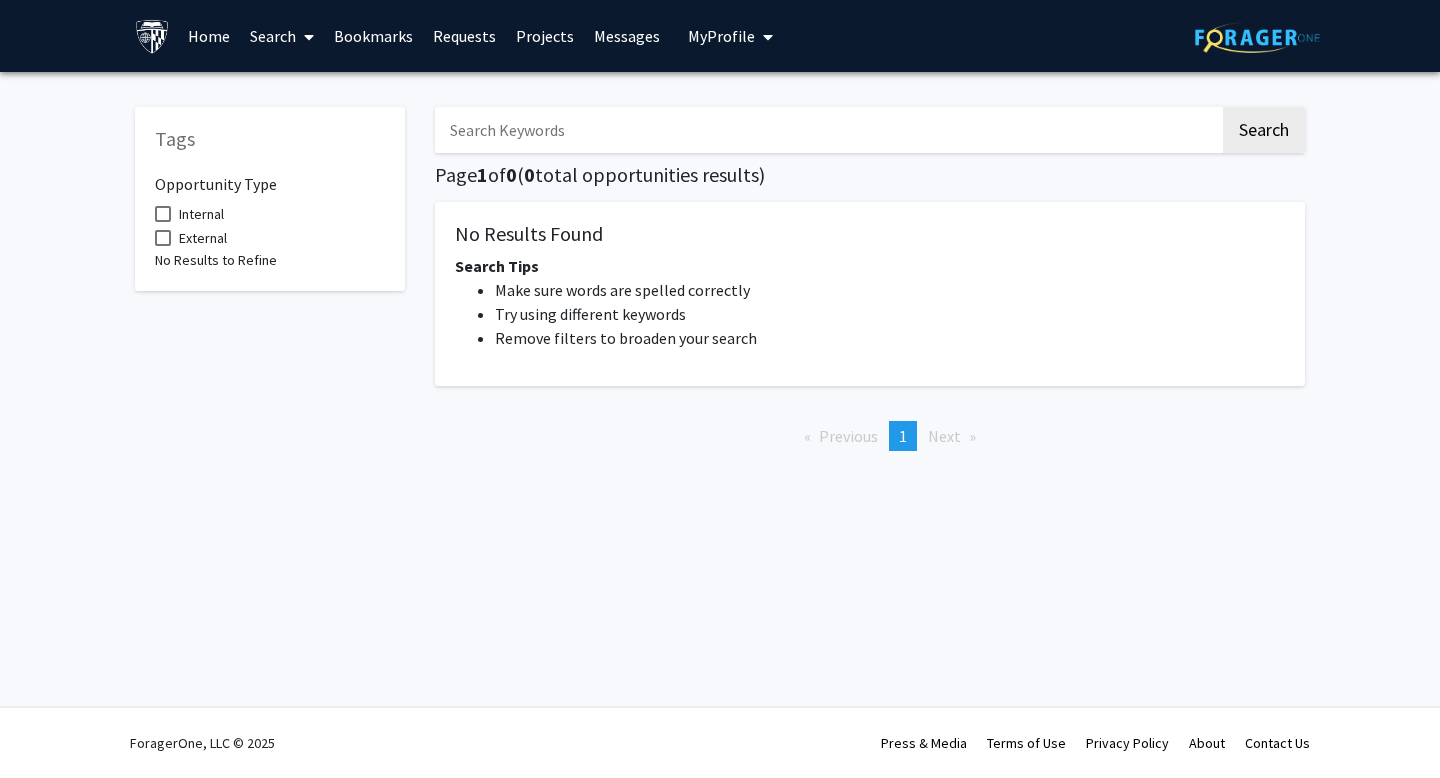 click at bounding box center [827, 130] 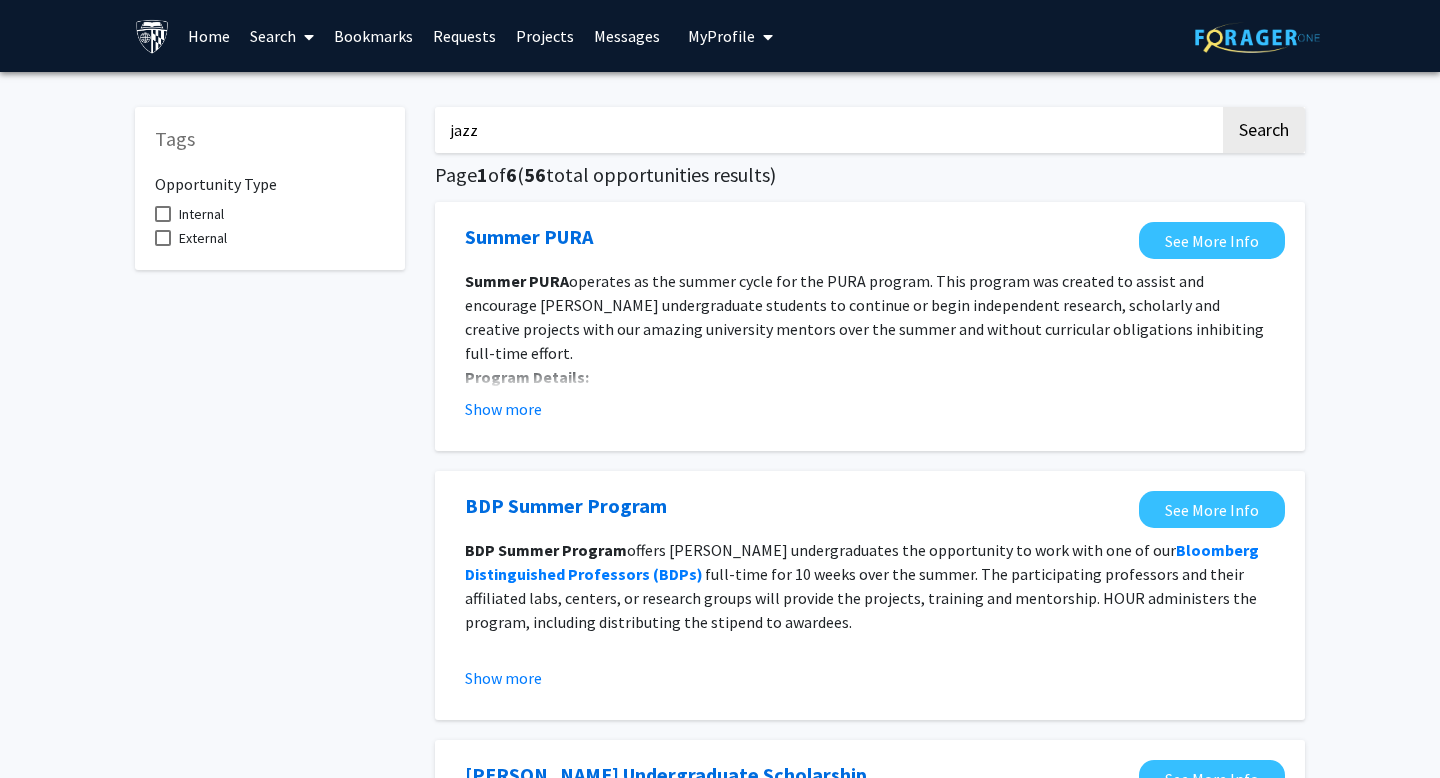 click on "Search" 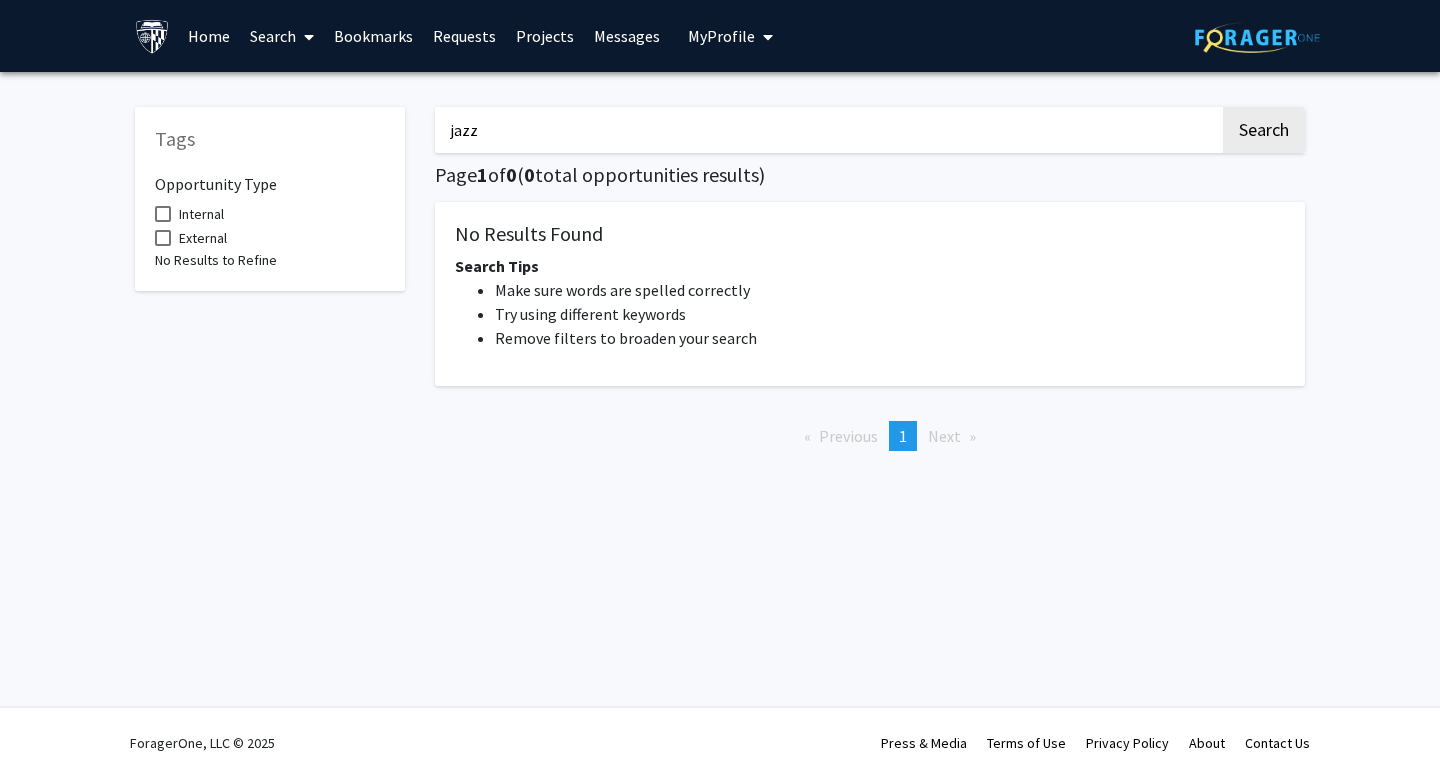 click on "jazz" at bounding box center [827, 130] 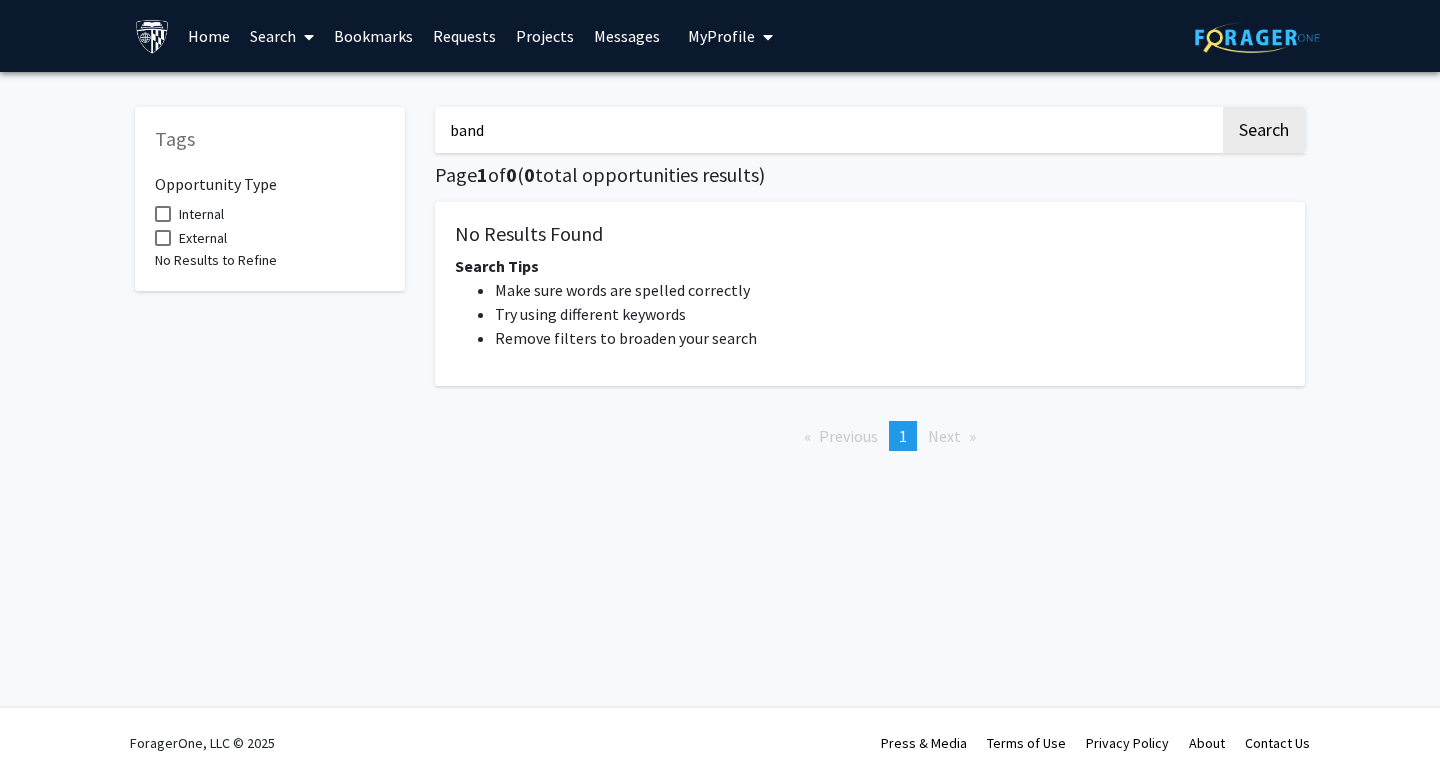 click on "Search" 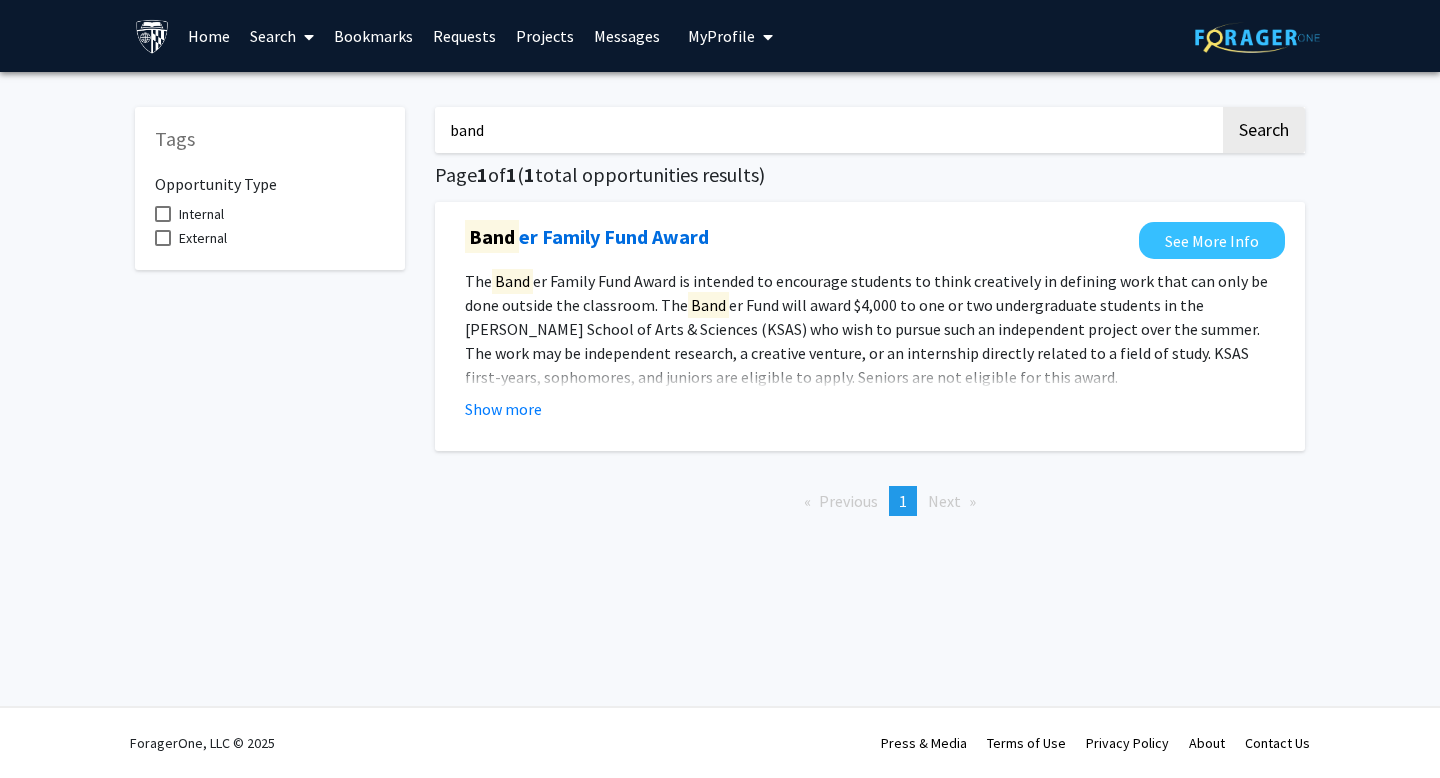 click on "band" at bounding box center [827, 130] 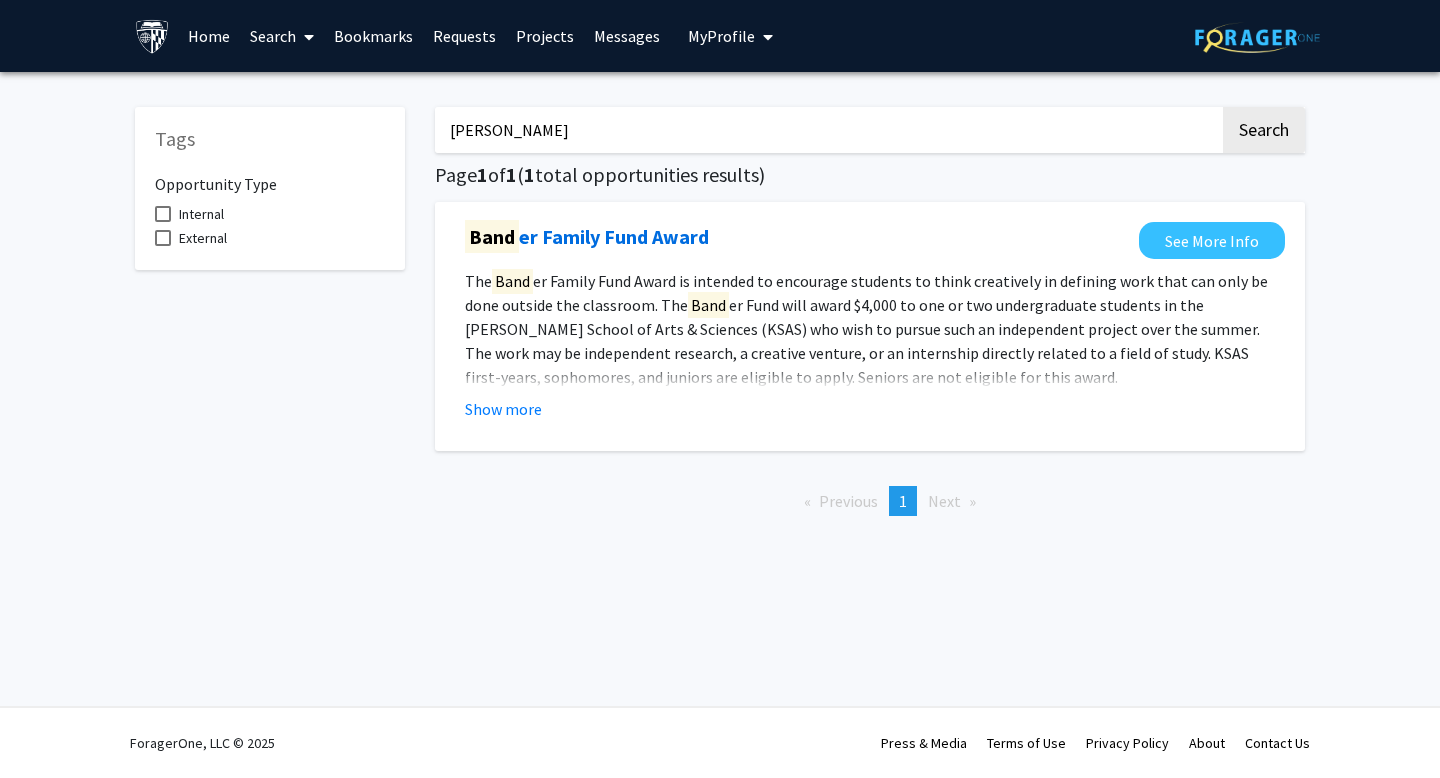 click on "Search" 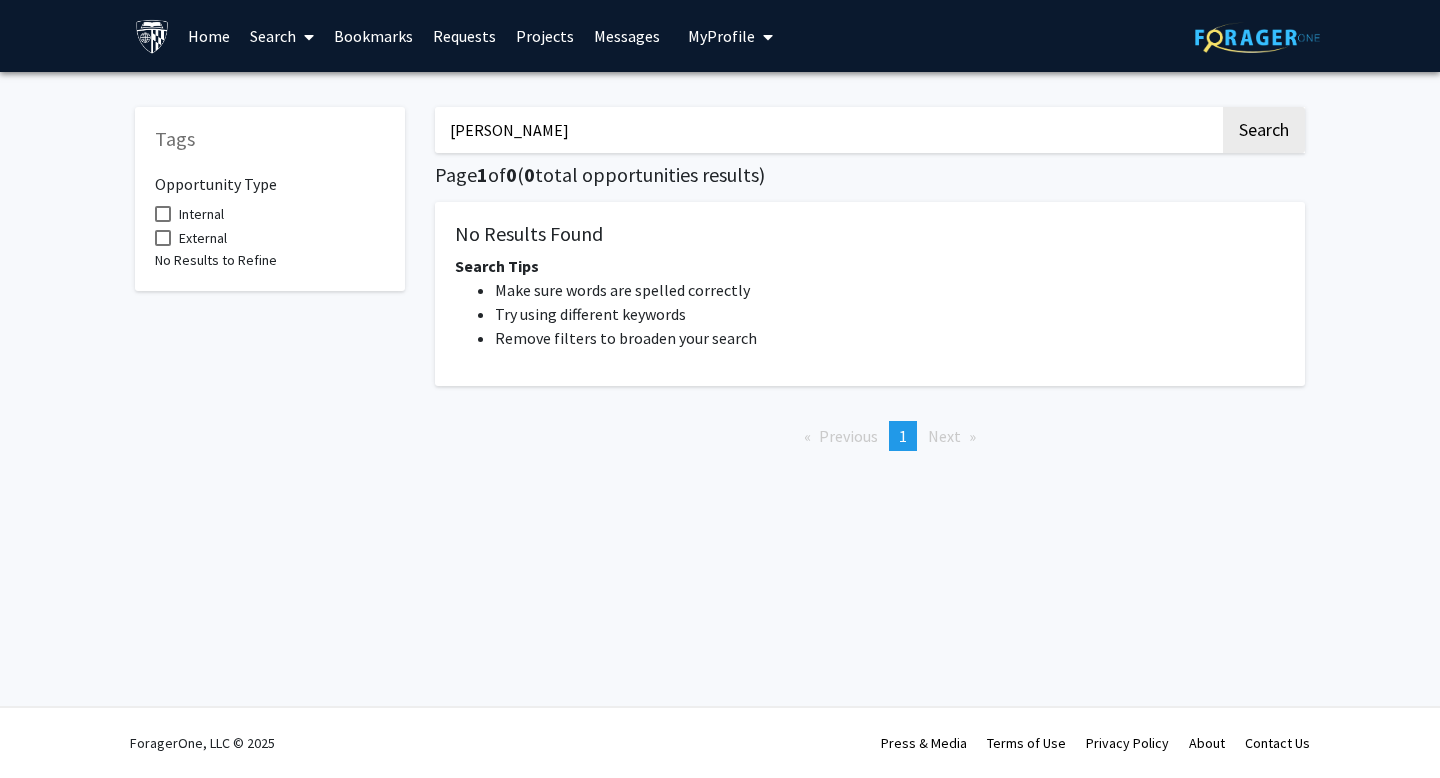 click on "[PERSON_NAME]" at bounding box center (827, 130) 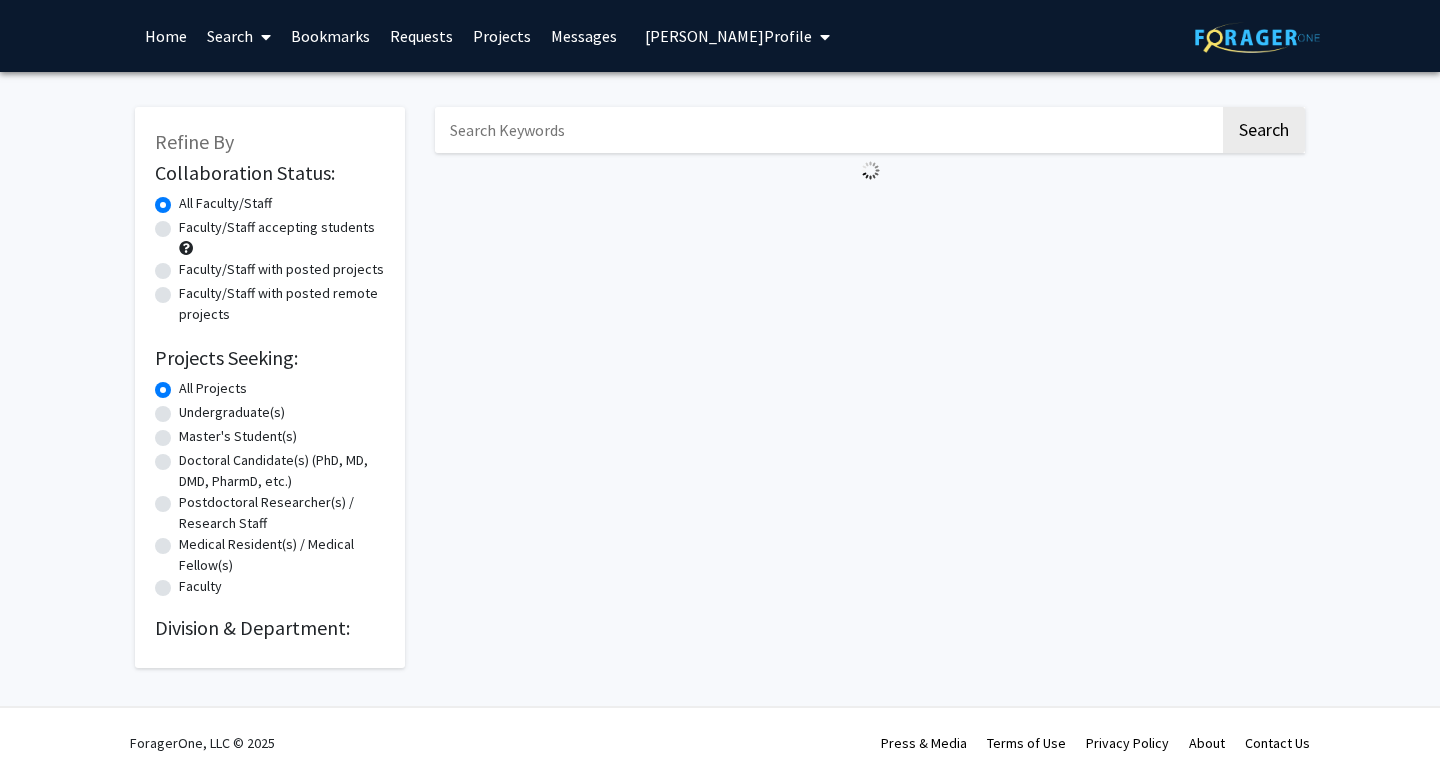 scroll, scrollTop: 0, scrollLeft: 0, axis: both 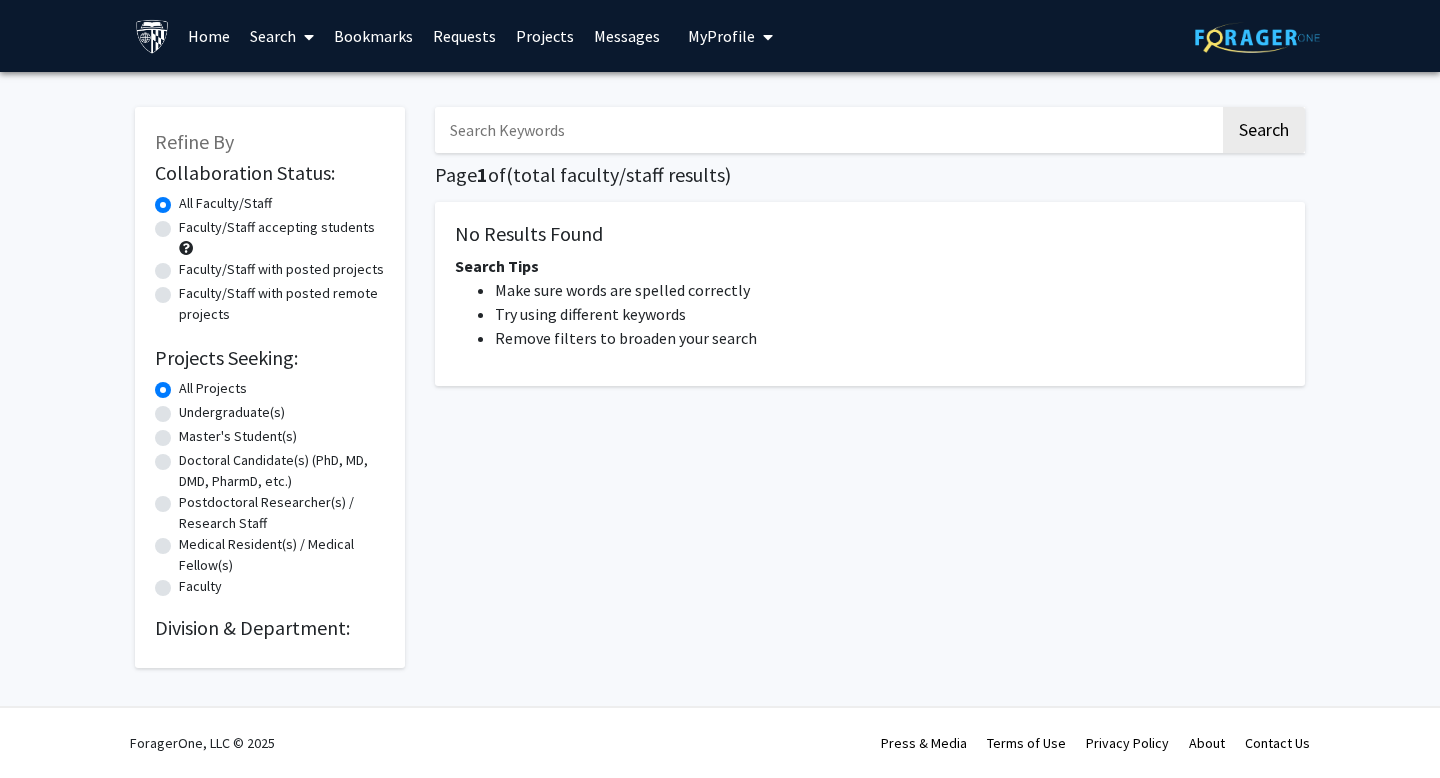 click at bounding box center [827, 130] 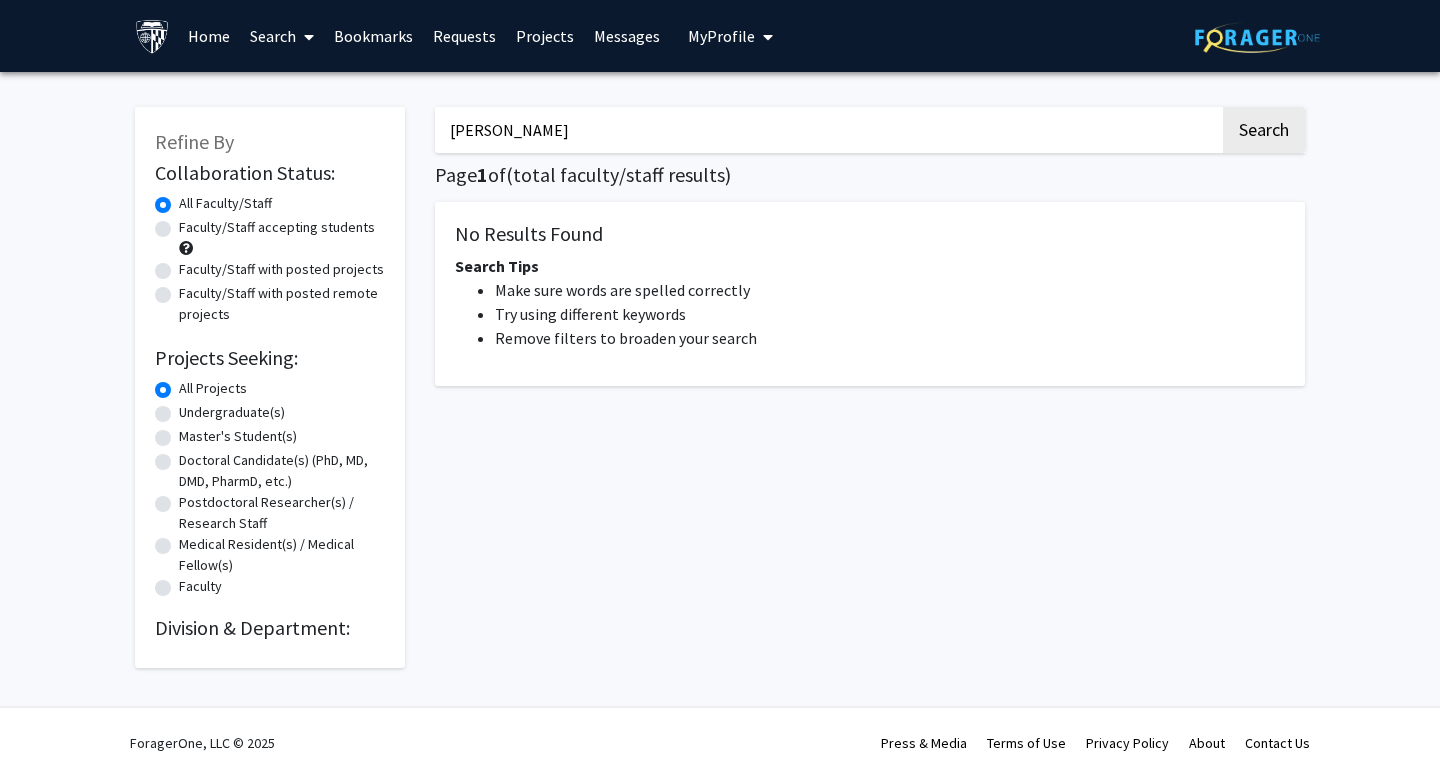 type on "[PERSON_NAME]" 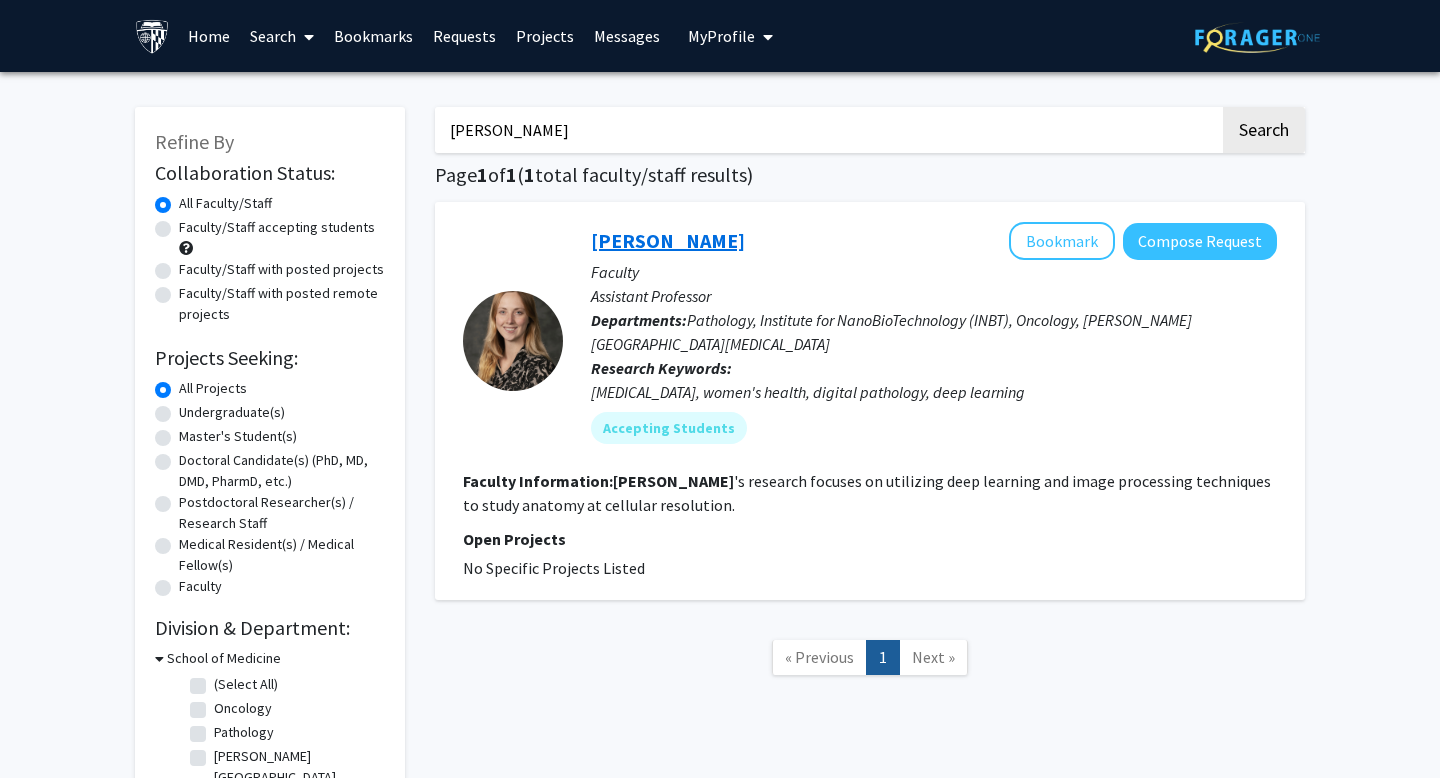 click on "Ashley Kiemen" 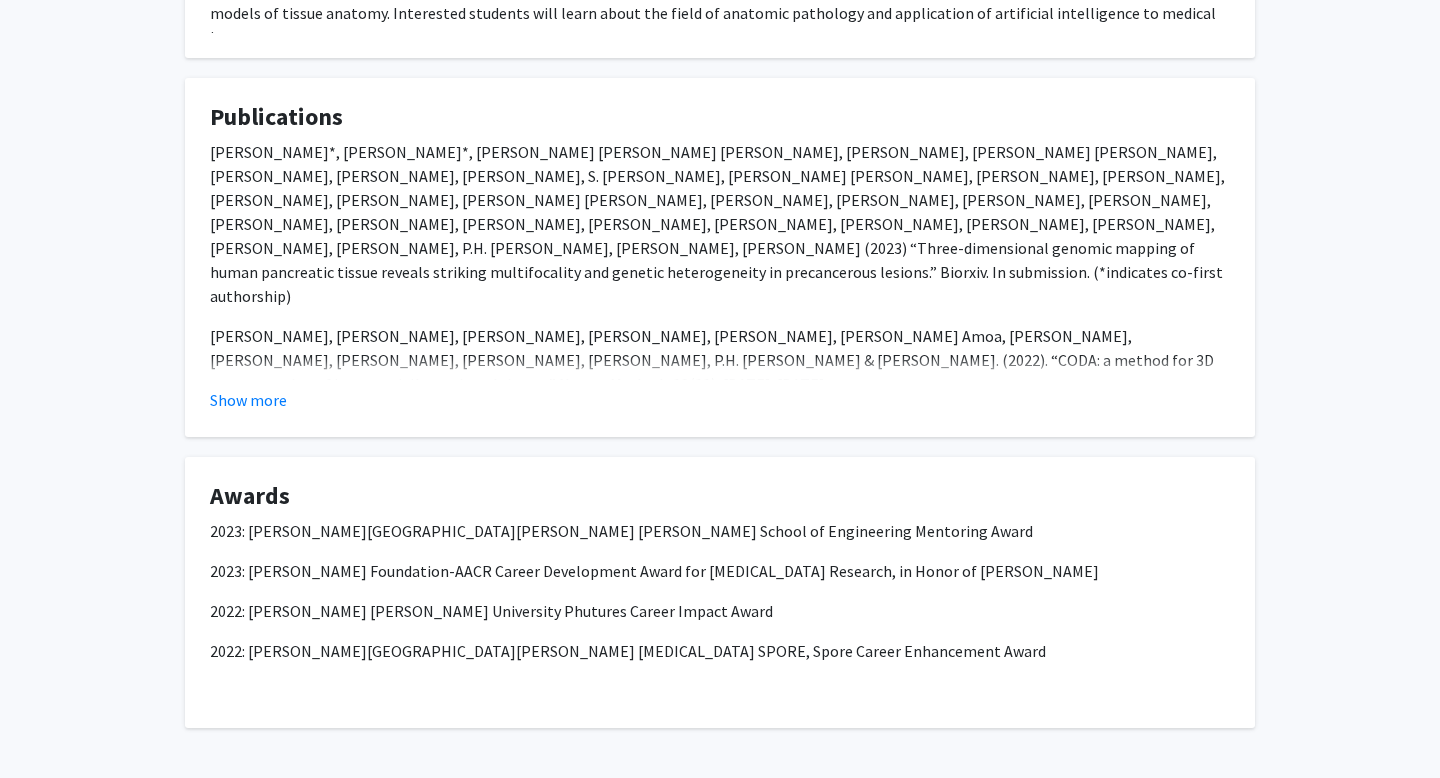 scroll, scrollTop: 1064, scrollLeft: 0, axis: vertical 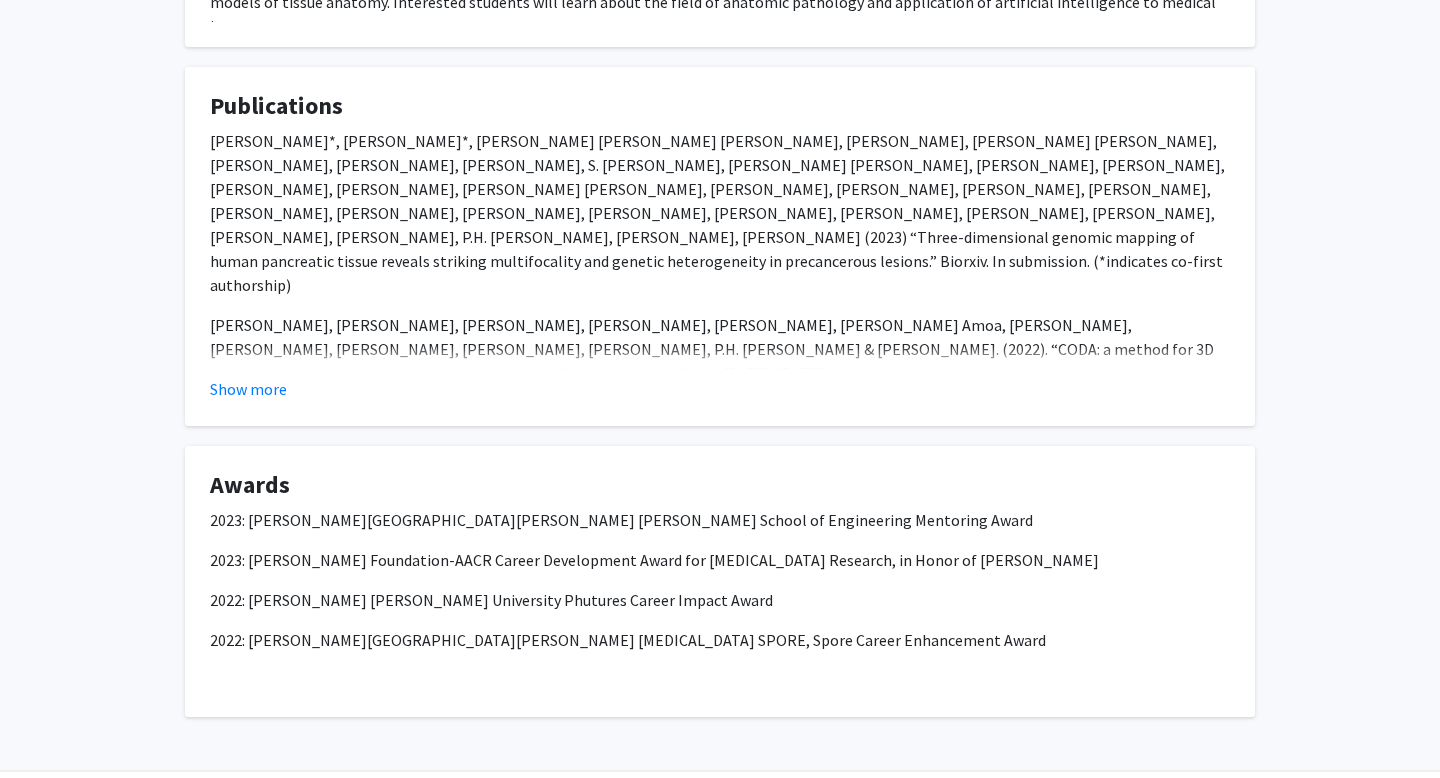 click on "Awards" 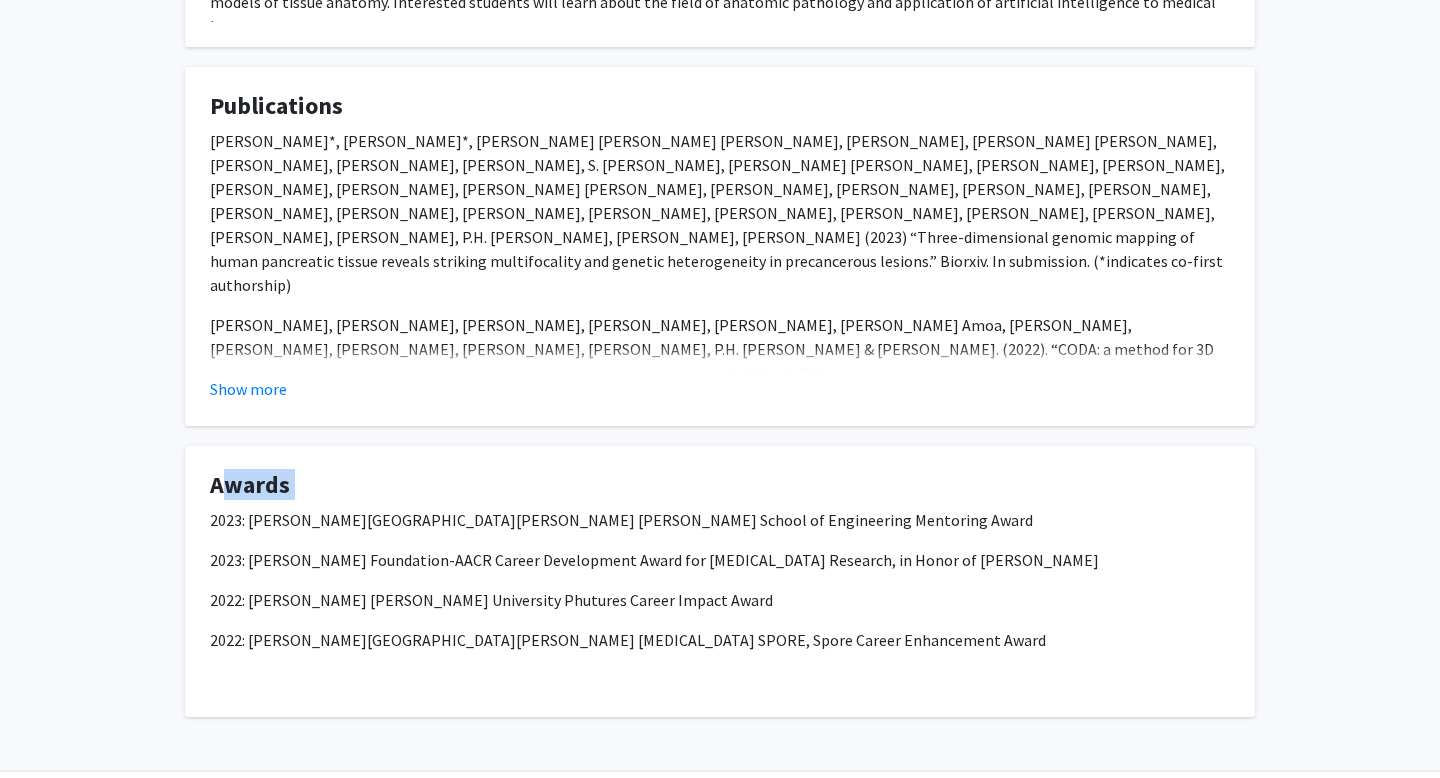 click on "Awards" 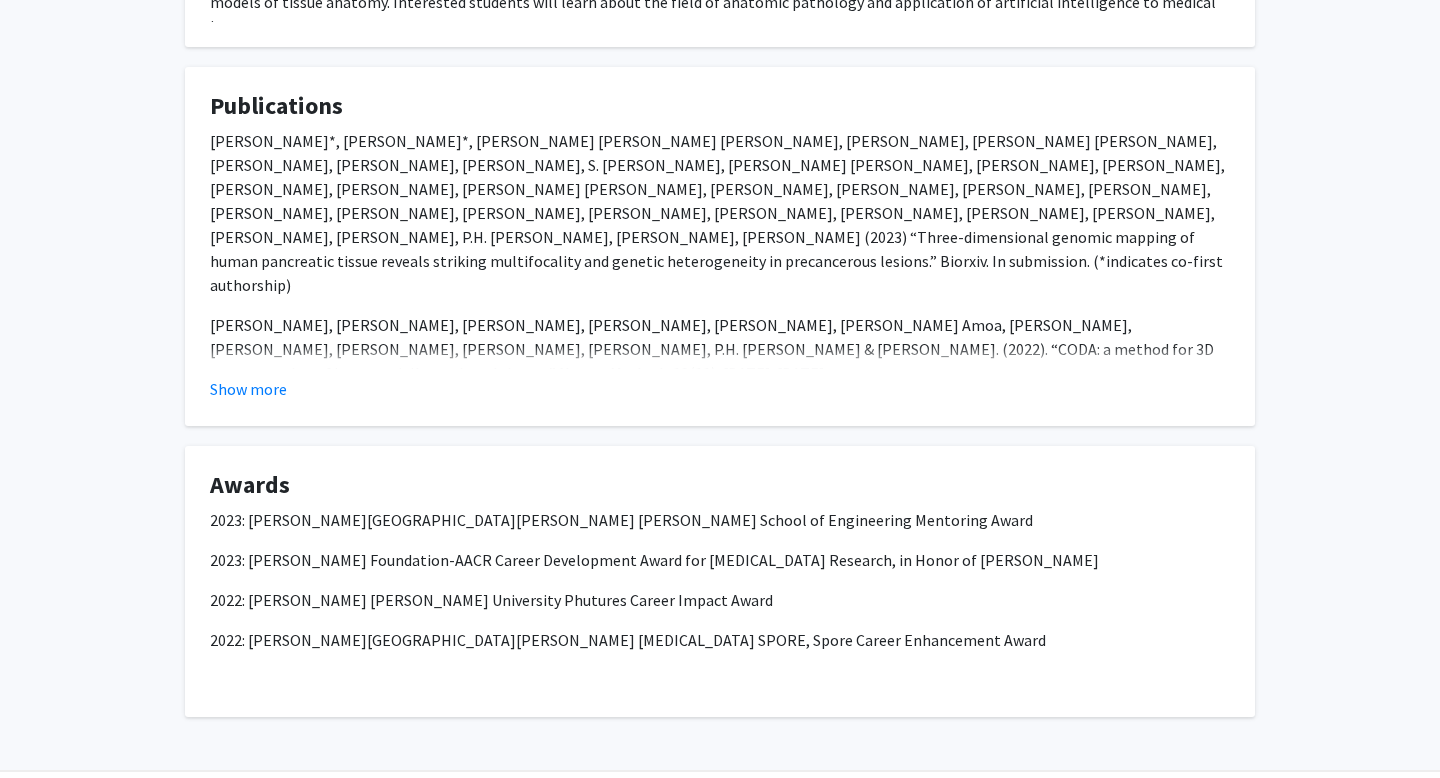 click on "2023: Johns Hopkins University Whiting School of Engineering Mentoring Award" 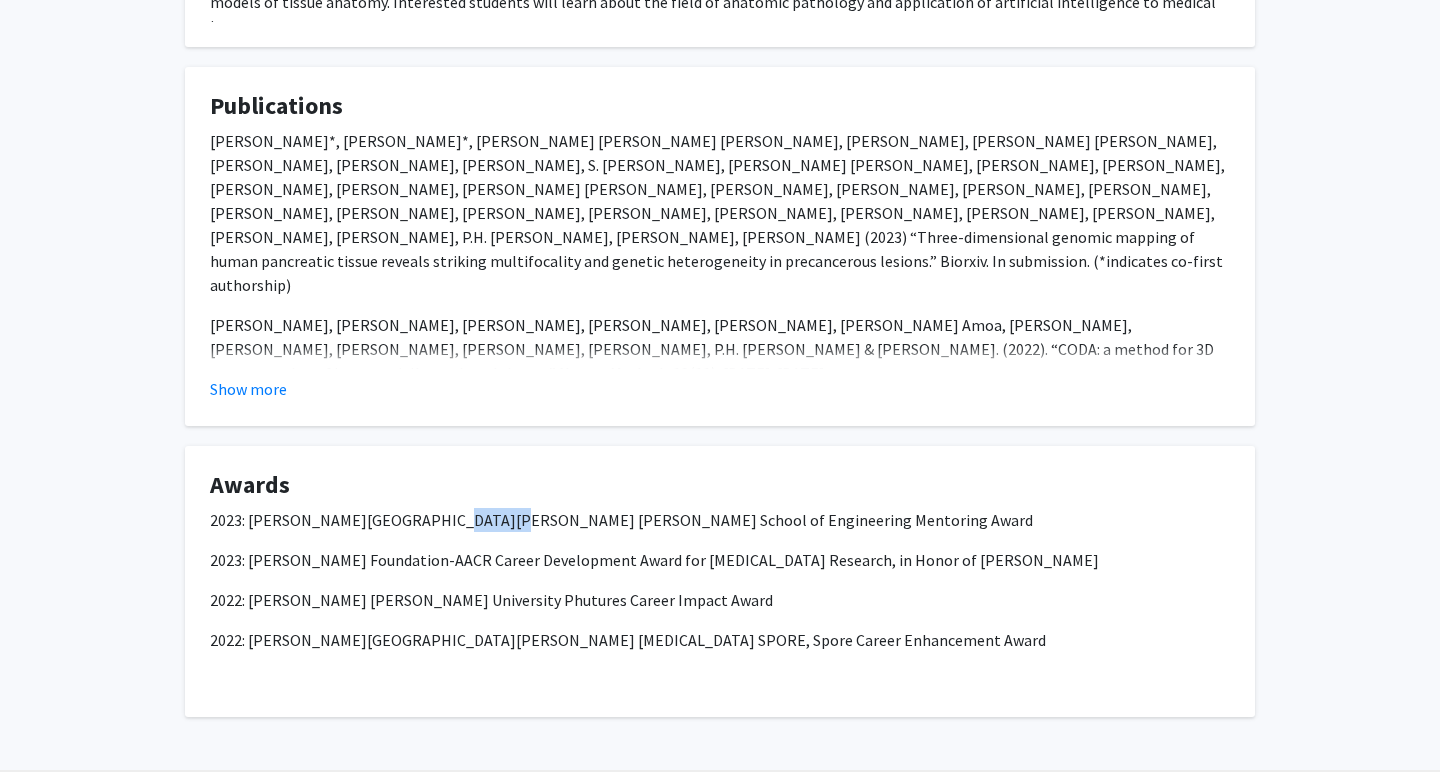click on "2023: Johns Hopkins University Whiting School of Engineering Mentoring Award" 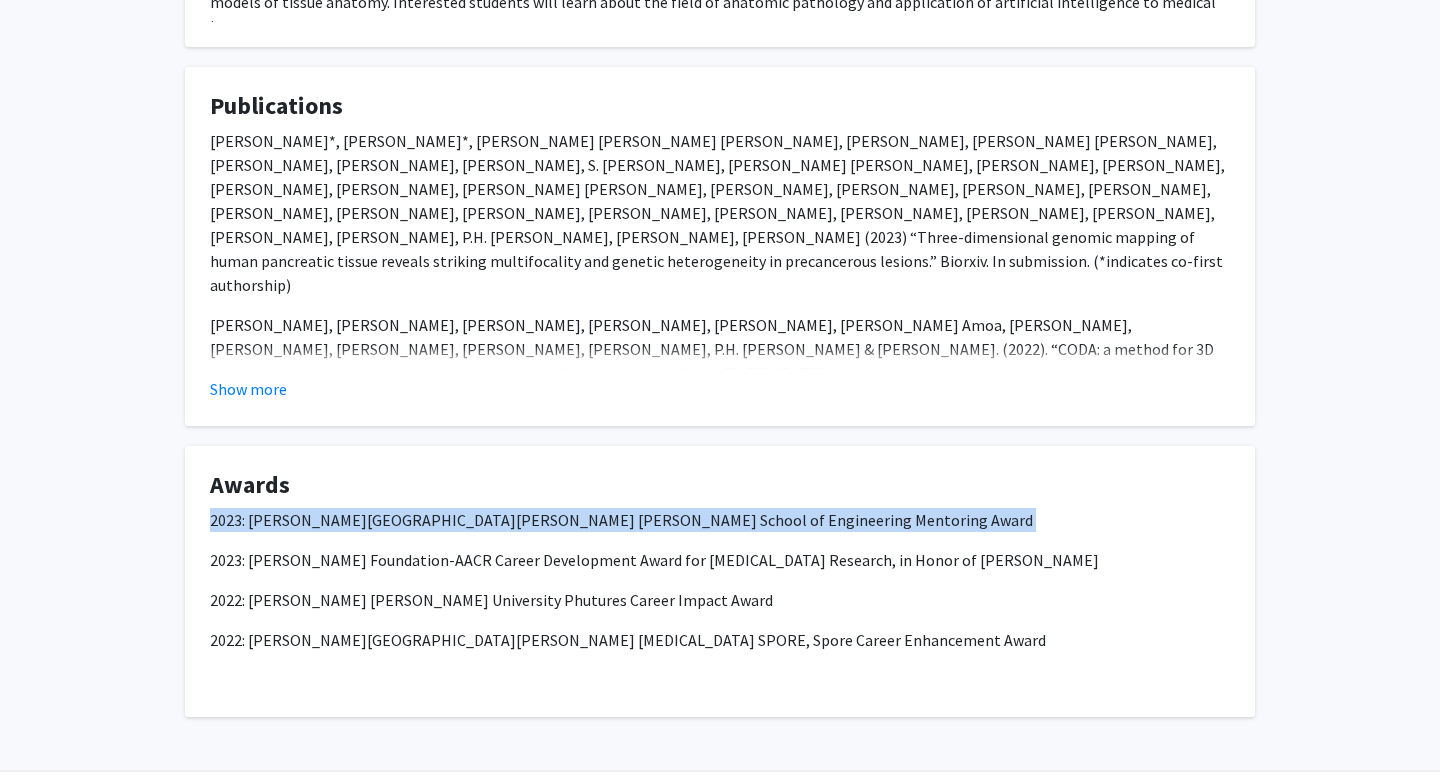click on "2023: Johns Hopkins University Whiting School of Engineering Mentoring Award" 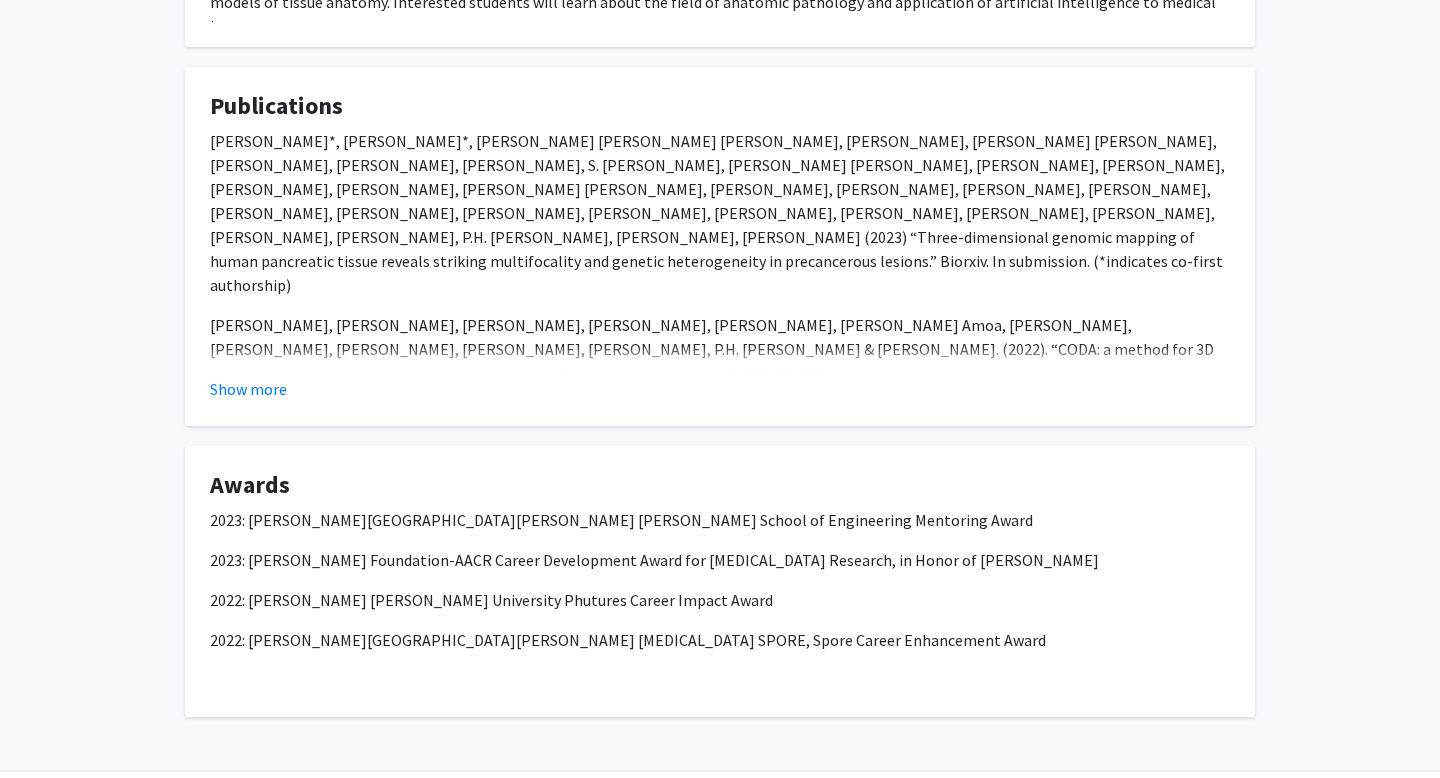 click on "2023: Lustgarten Foundation-AACR Career Development Award for Pancreatic Cancer Research, in Honor of Ruth Bader Ginsburg" 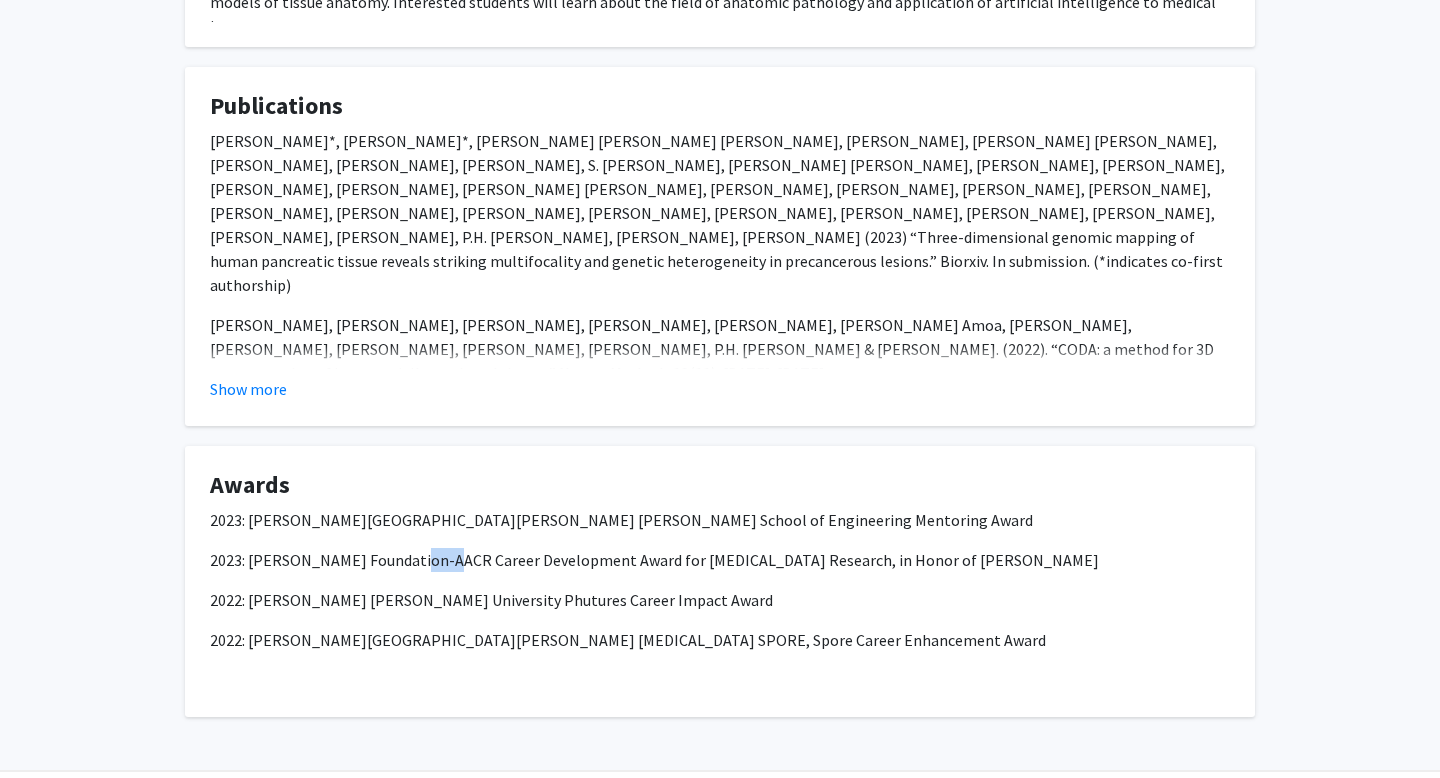 click on "2023: Lustgarten Foundation-AACR Career Development Award for Pancreatic Cancer Research, in Honor of Ruth Bader Ginsburg" 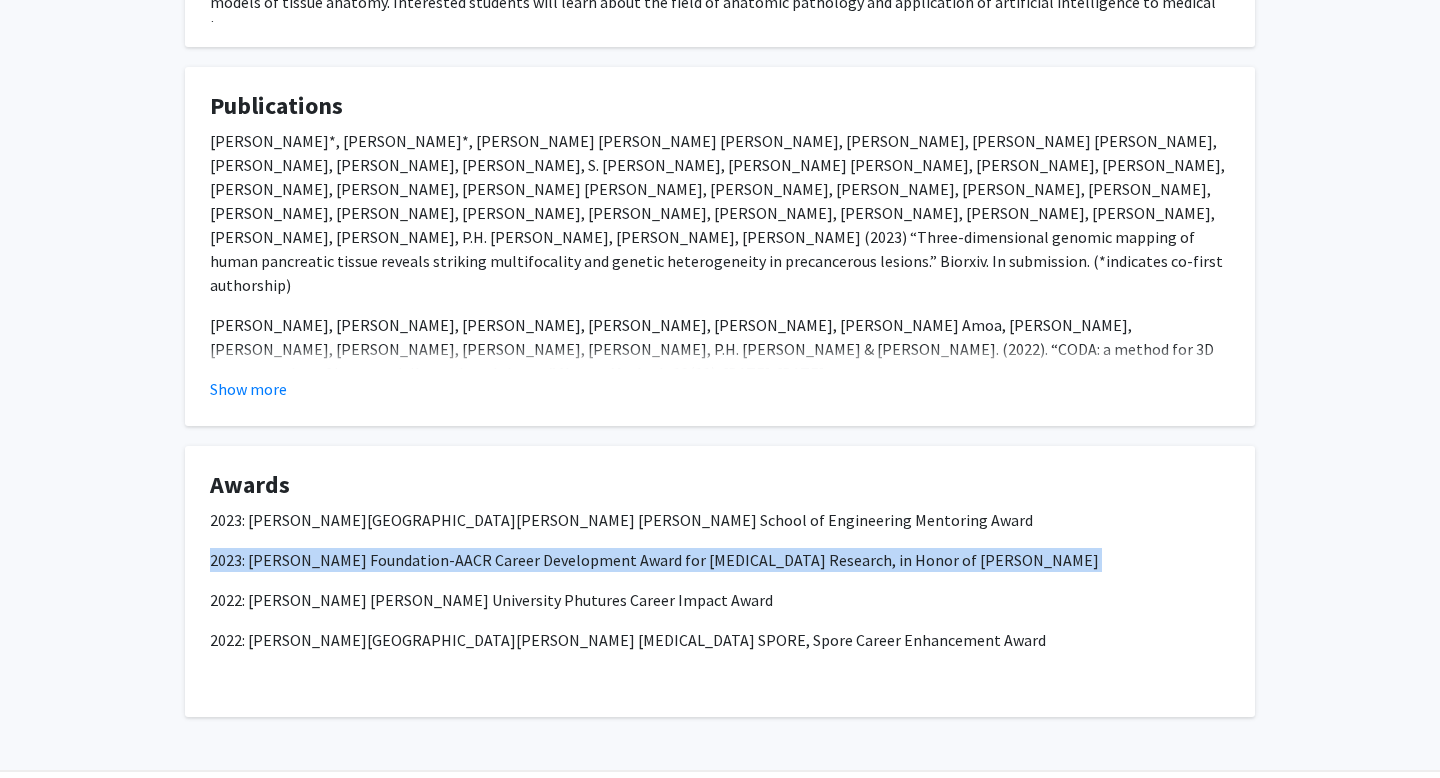 click on "2023: Lustgarten Foundation-AACR Career Development Award for Pancreatic Cancer Research, in Honor of Ruth Bader Ginsburg" 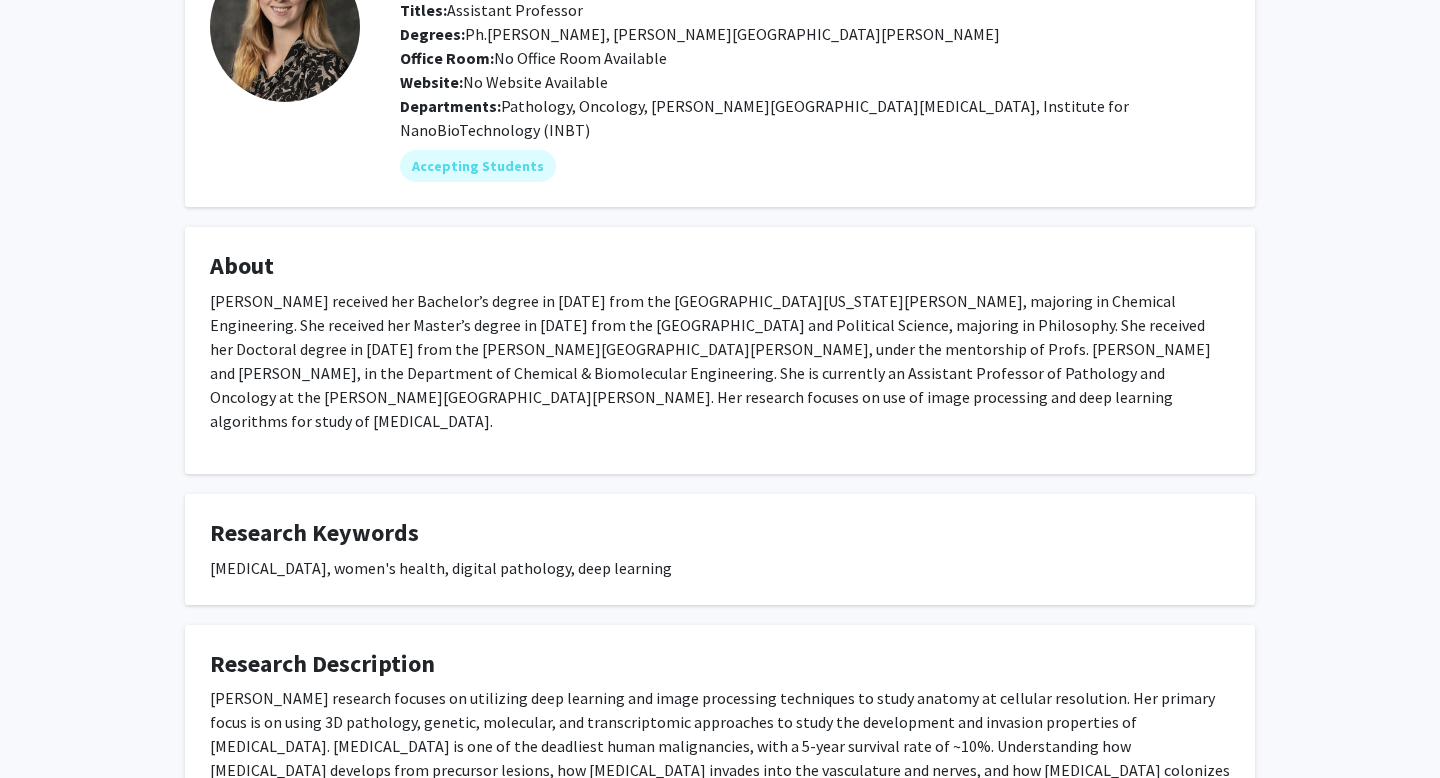 scroll, scrollTop: 0, scrollLeft: 0, axis: both 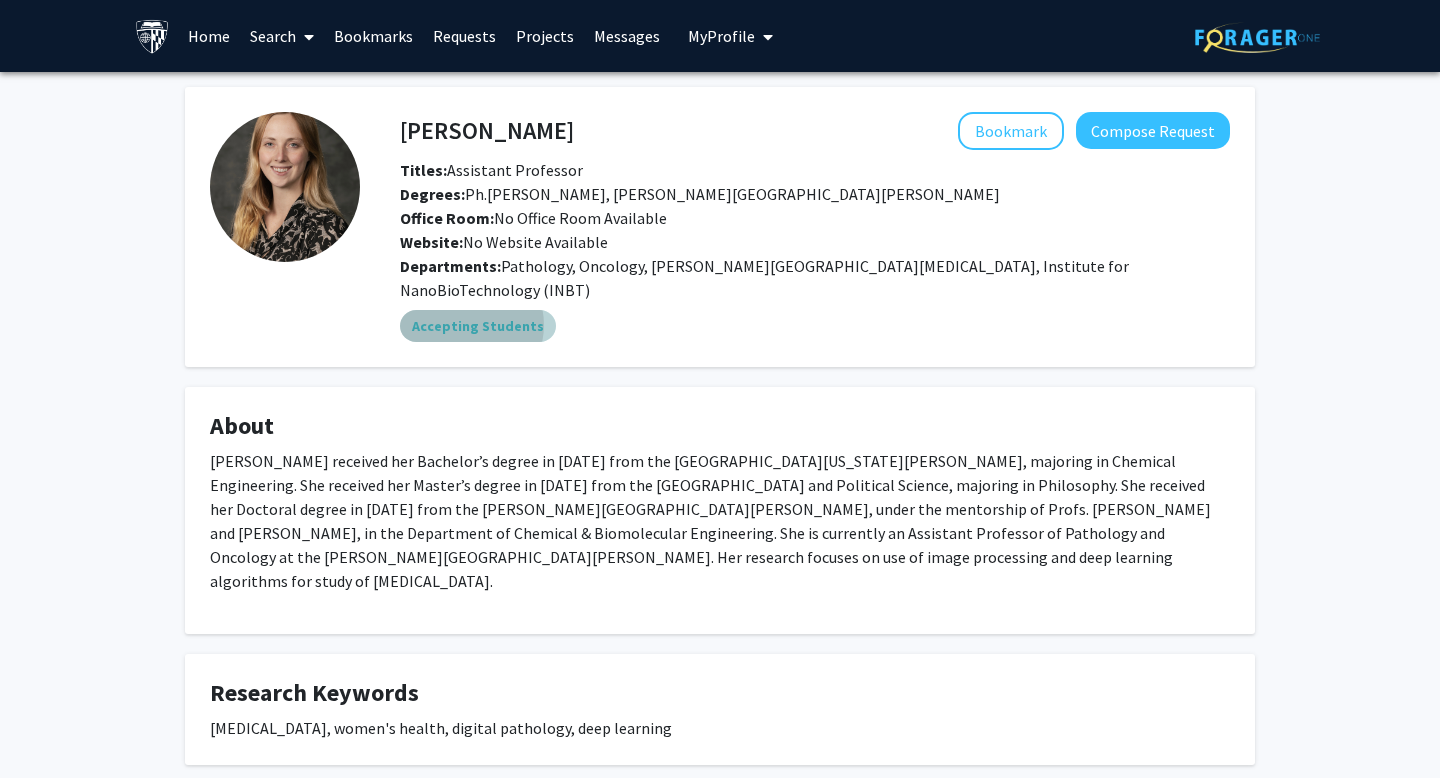 click on "Accepting Students" at bounding box center [478, 326] 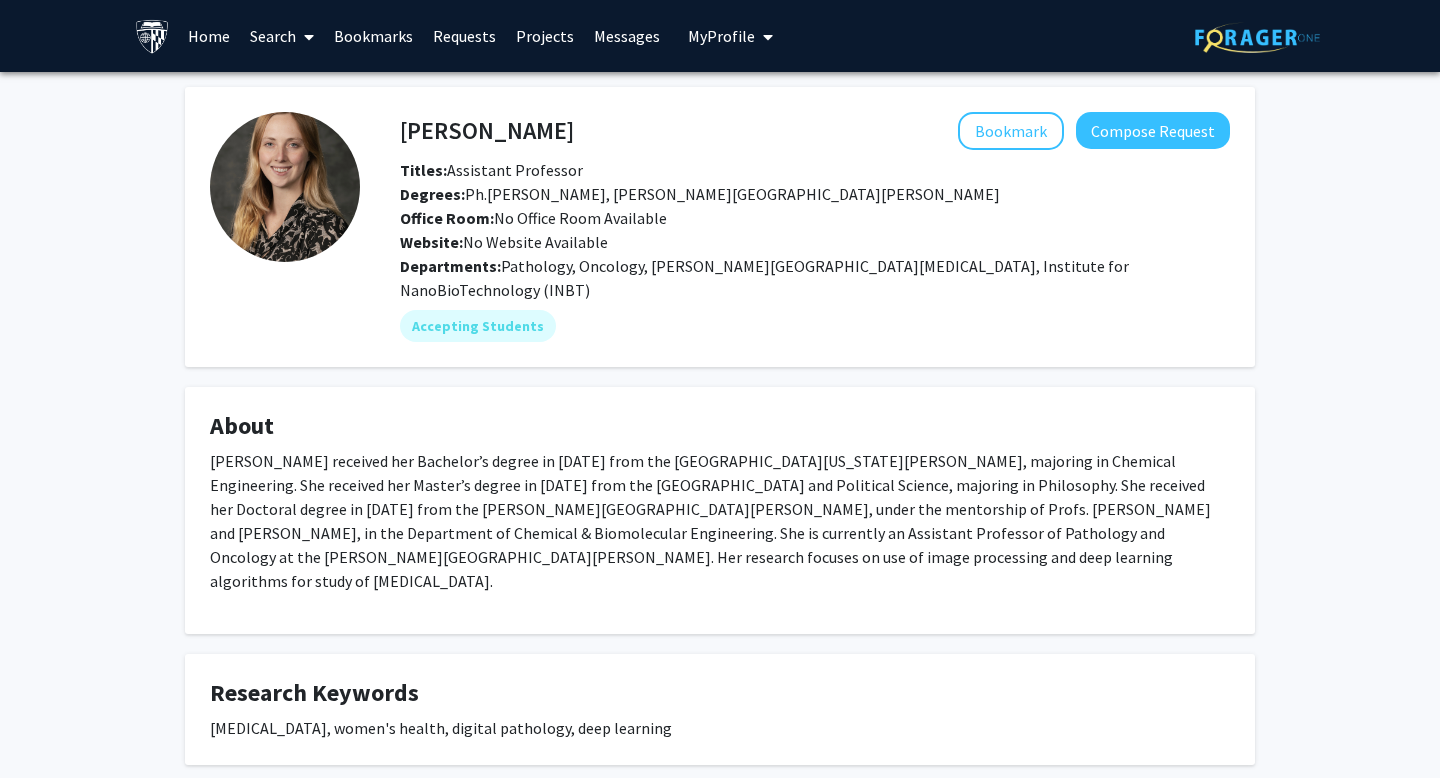 click on "Website:   No Website Available" 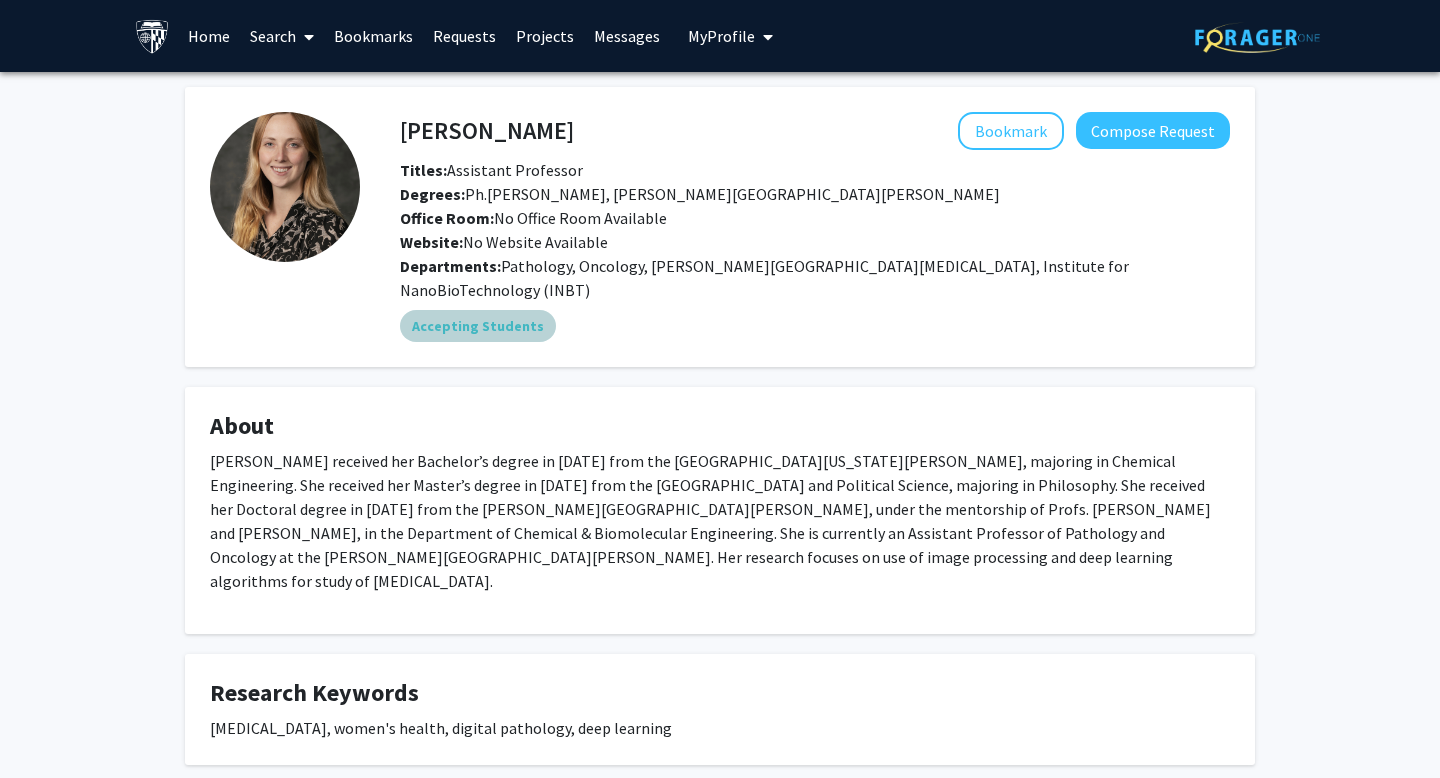 click on "Accepting Students" at bounding box center [815, 326] 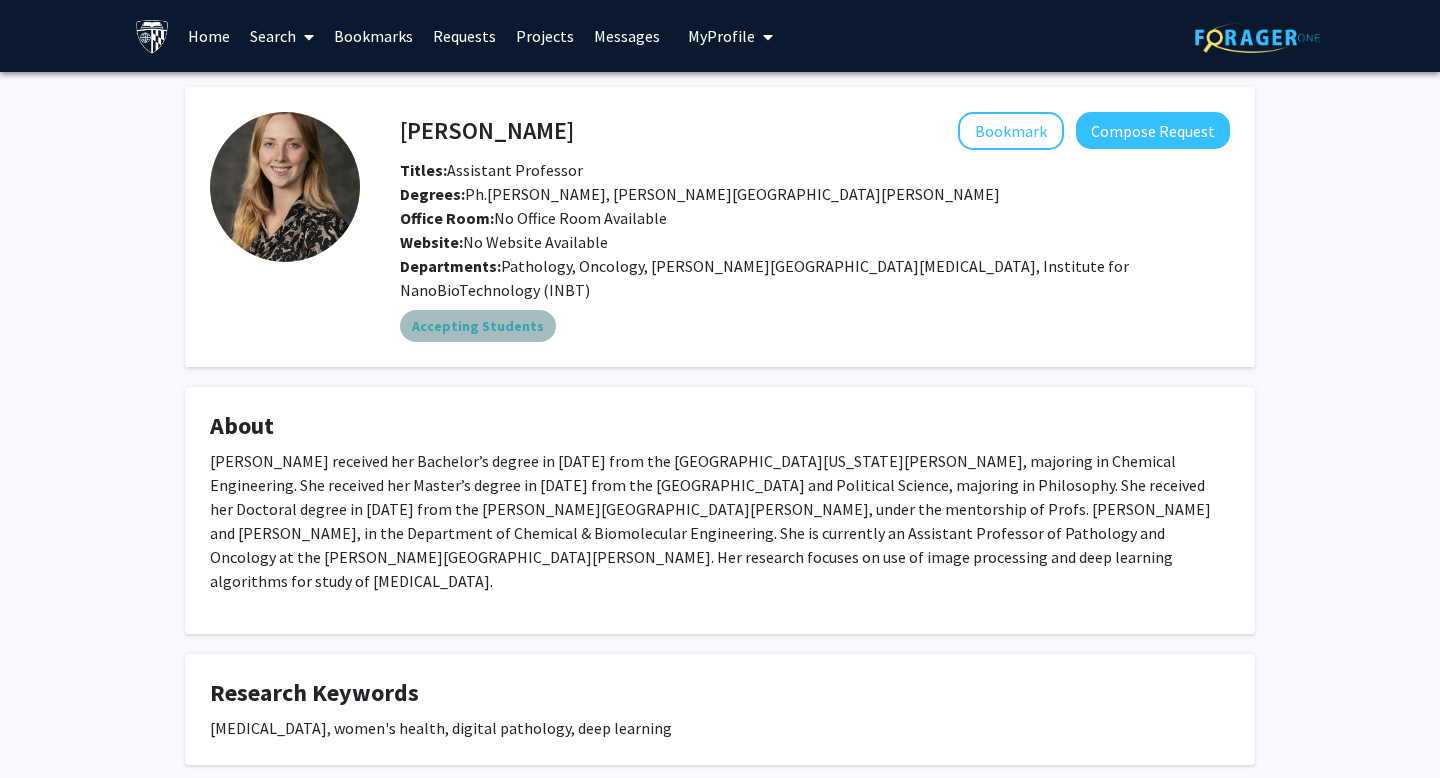 click on "Accepting Students" at bounding box center (478, 326) 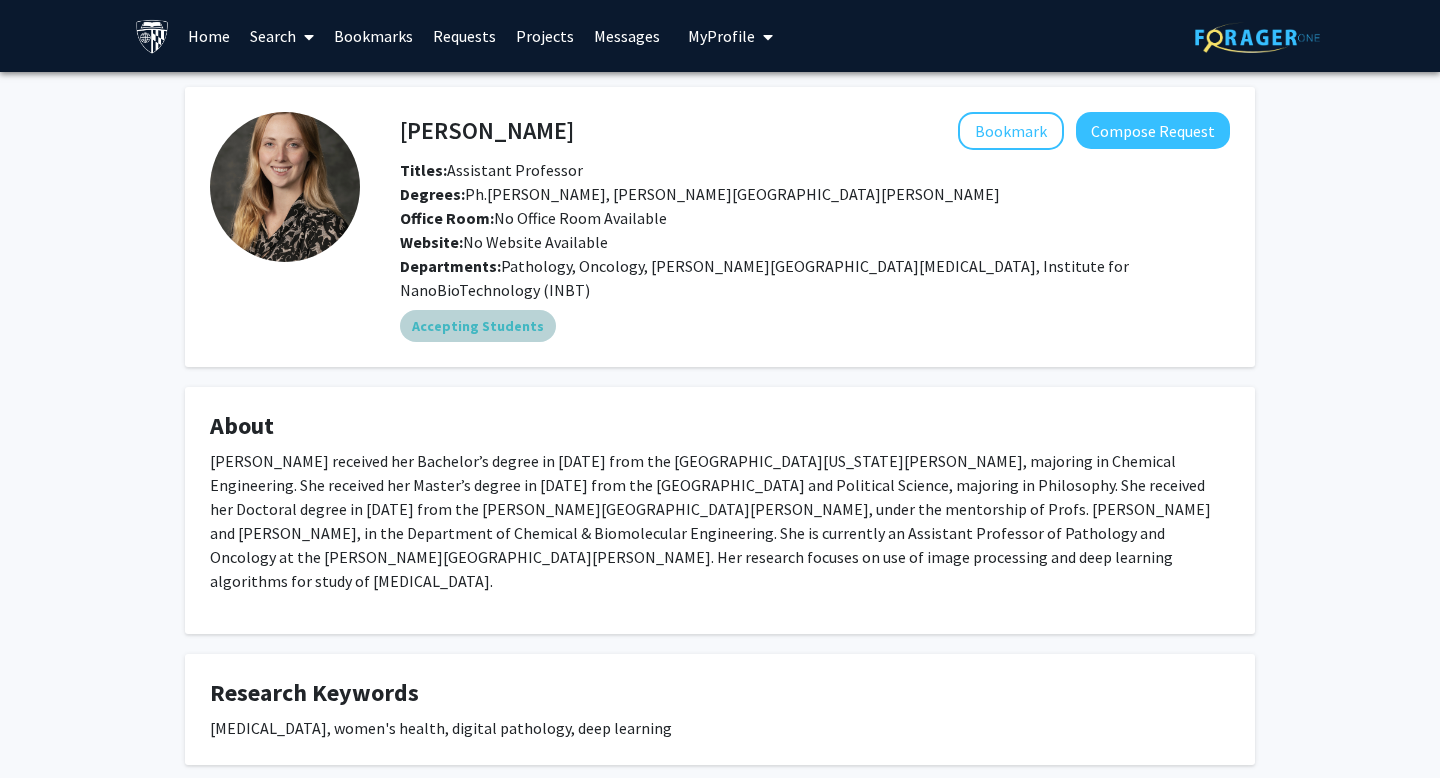 click on "Accepting Students" at bounding box center [815, 326] 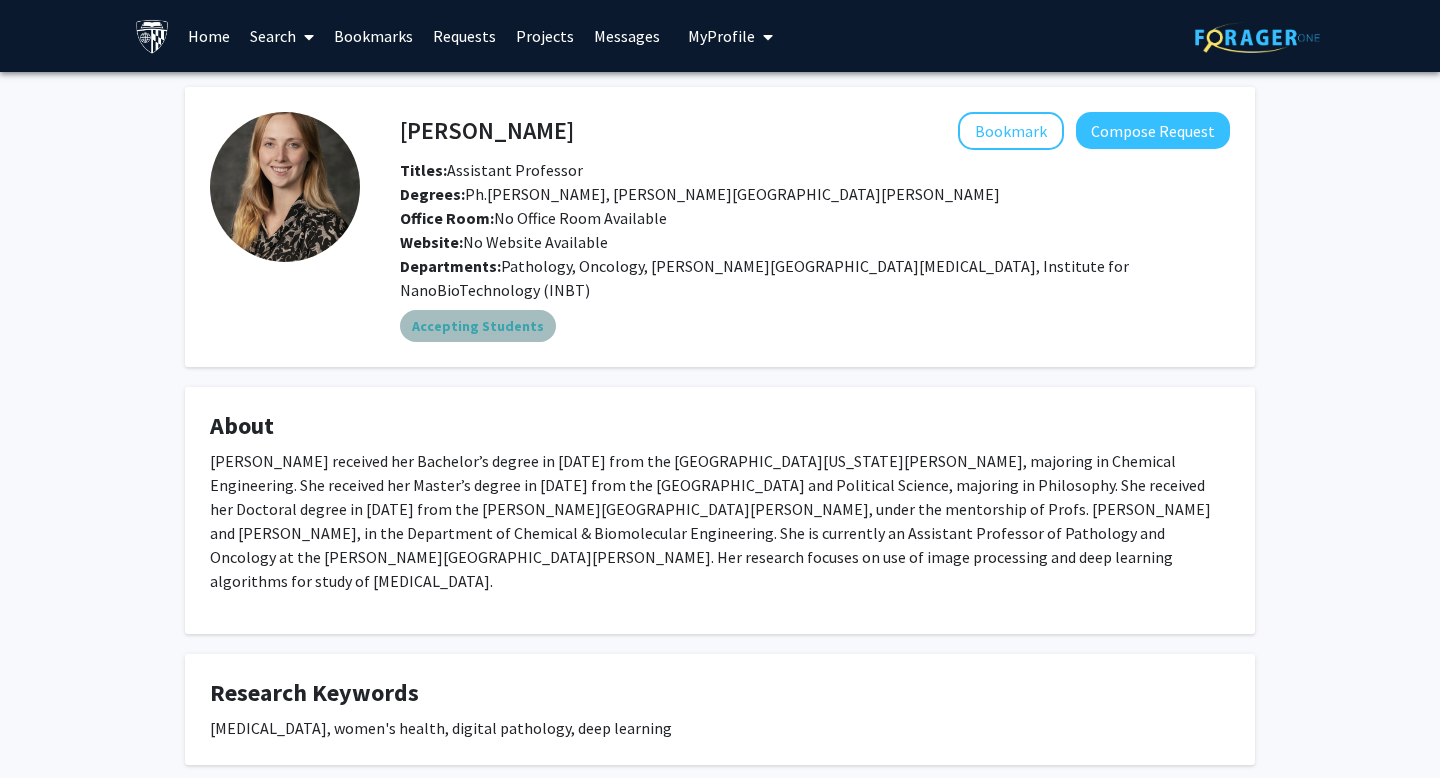 click on "Accepting Students" at bounding box center [478, 326] 